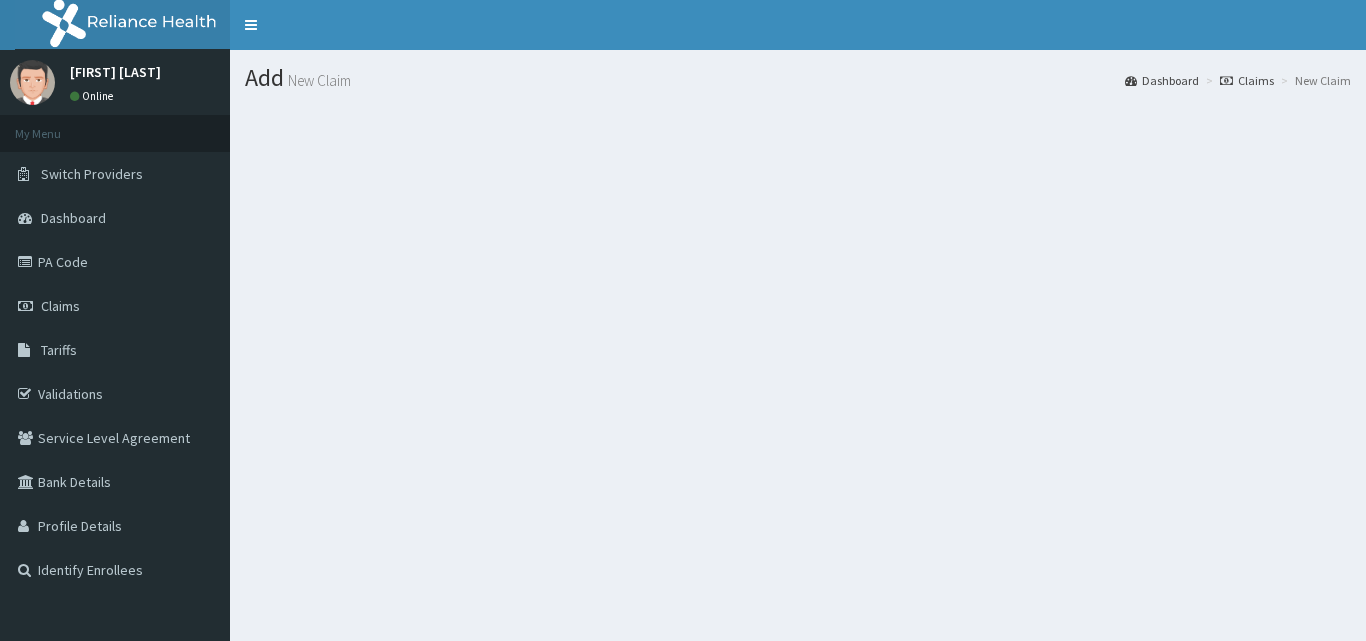 scroll, scrollTop: 0, scrollLeft: 0, axis: both 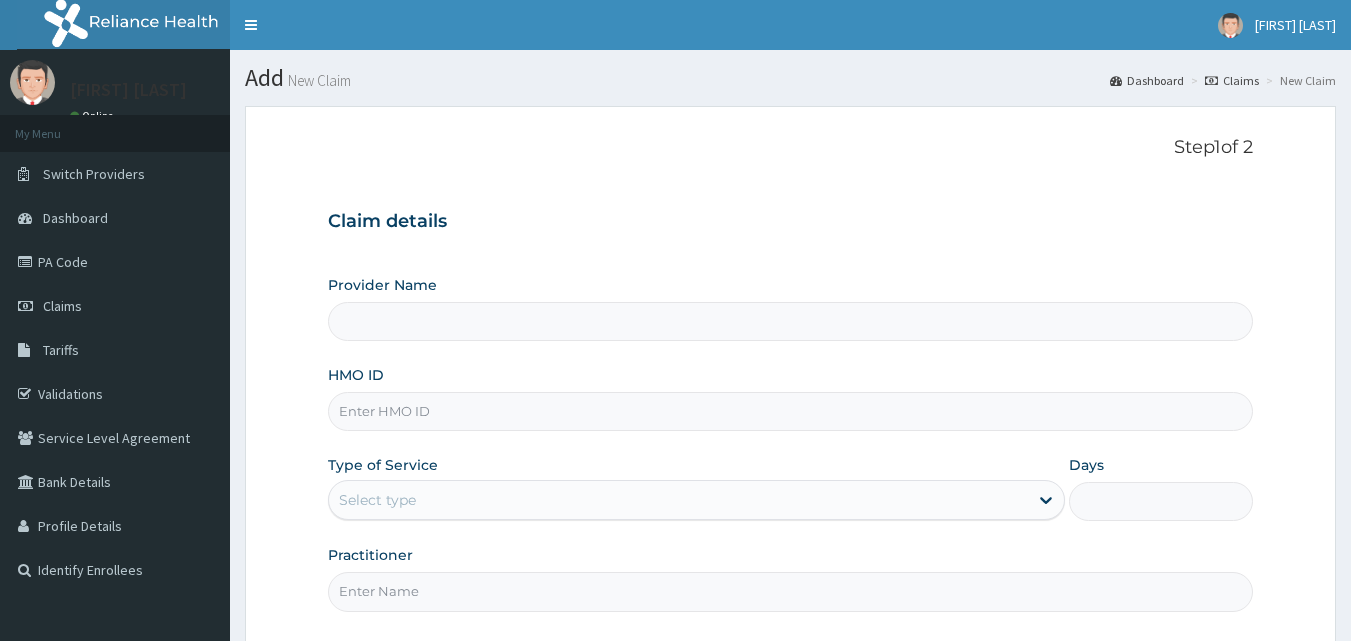 type on "Bodyline Gym- Ikoyi" 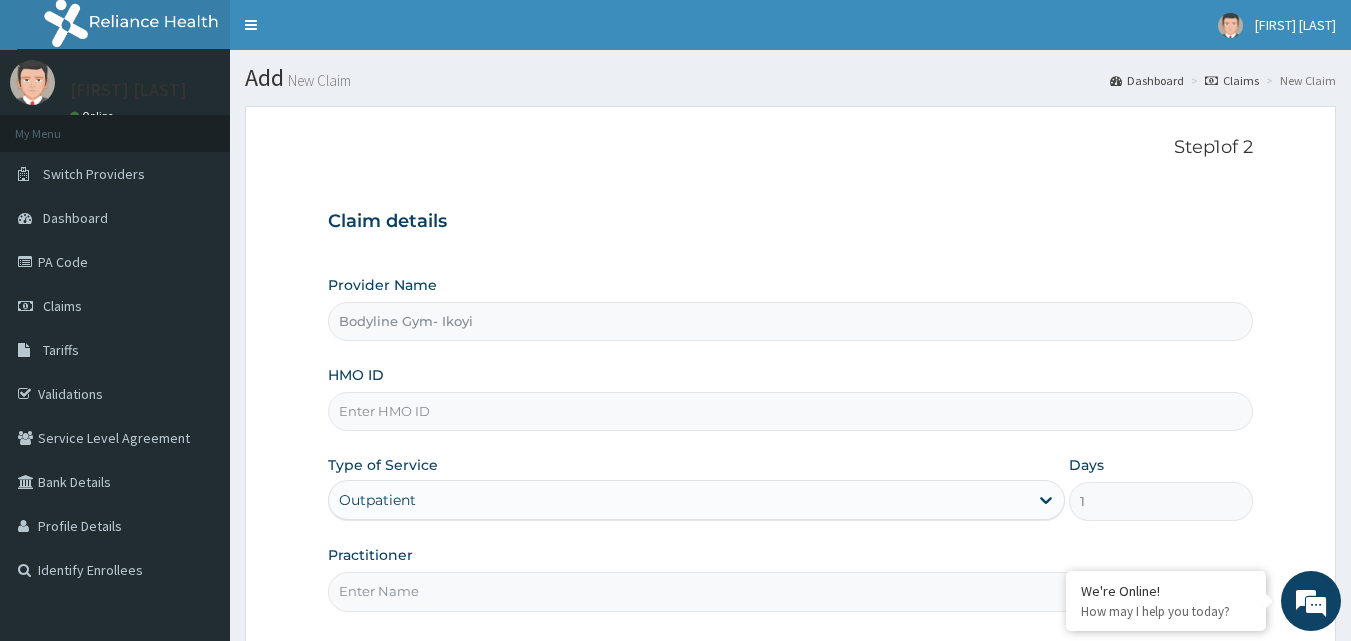 scroll, scrollTop: 0, scrollLeft: 0, axis: both 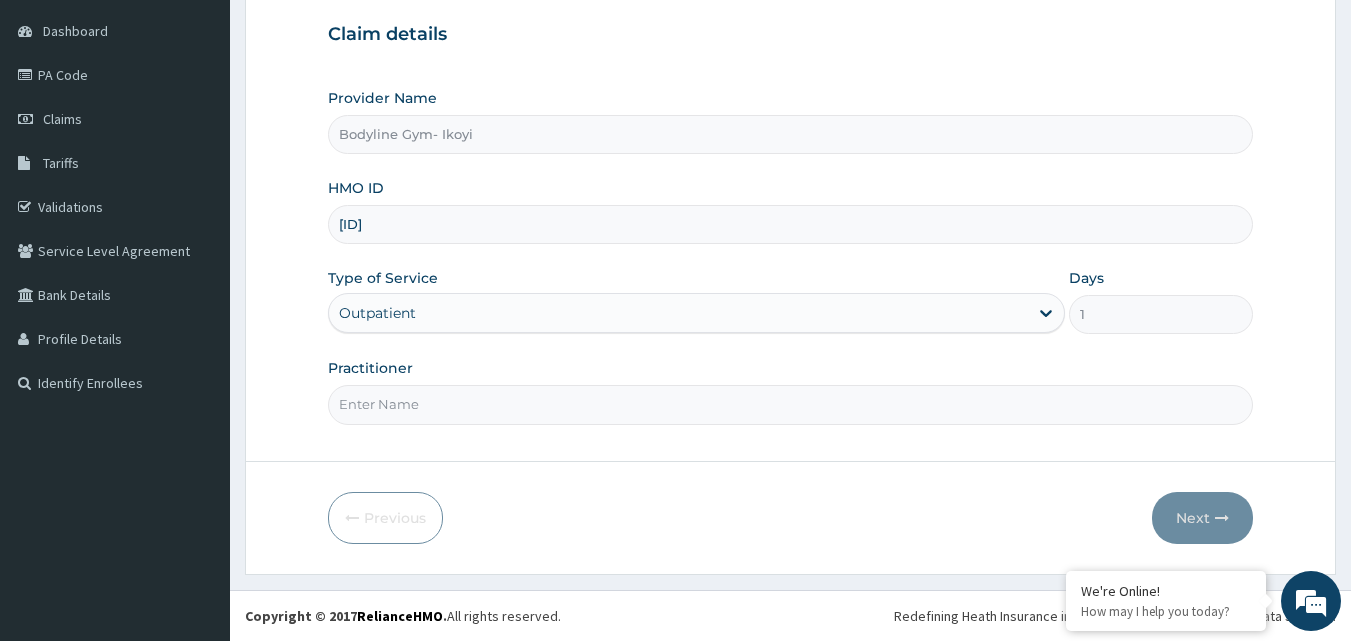 type on "TLR/10139/A" 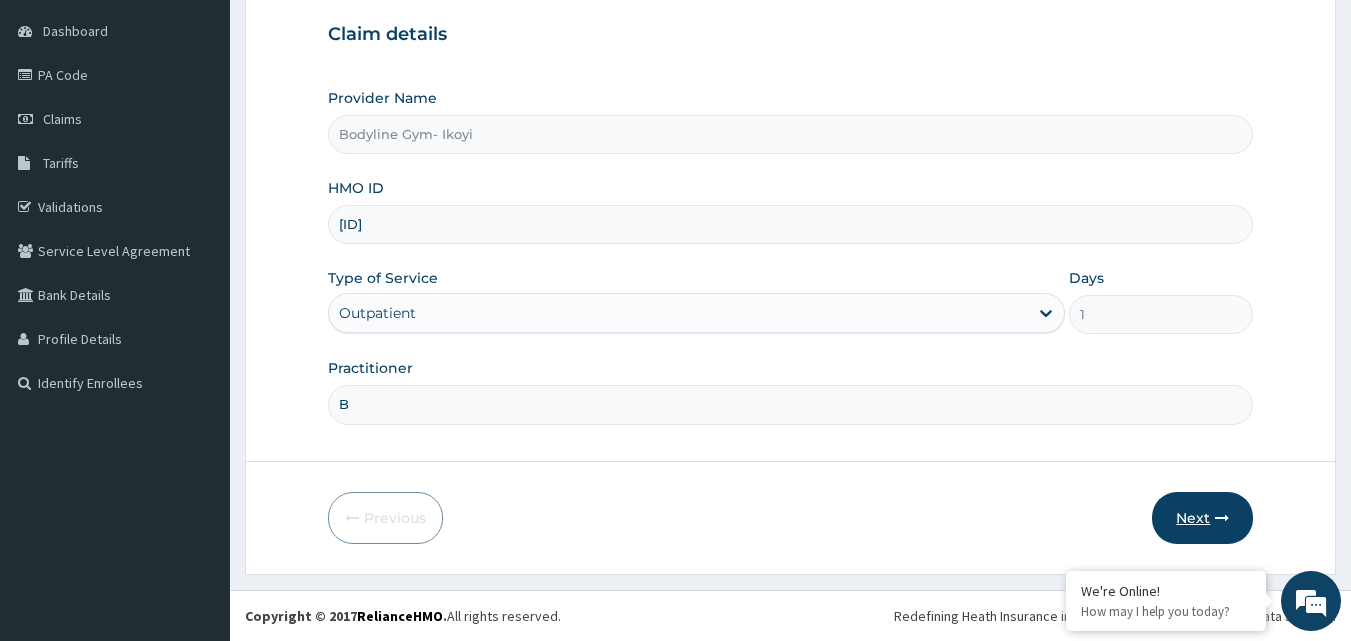 type on "B" 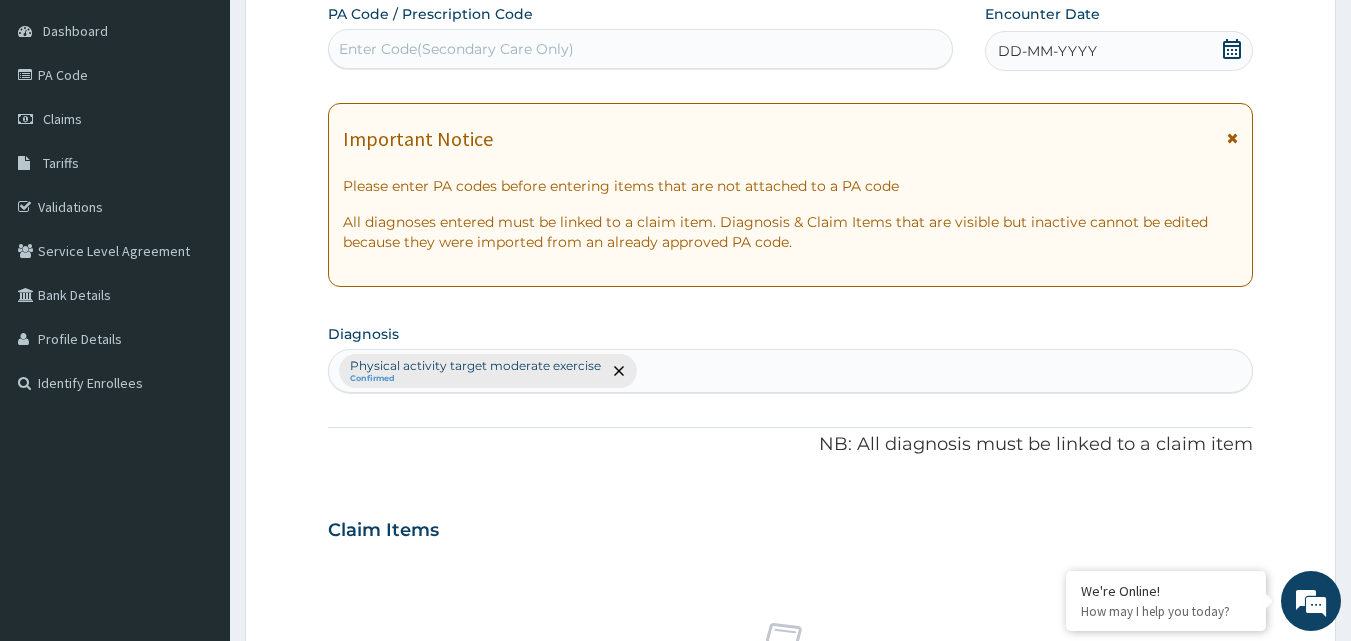 click on "DD-MM-YYYY" at bounding box center (1119, 51) 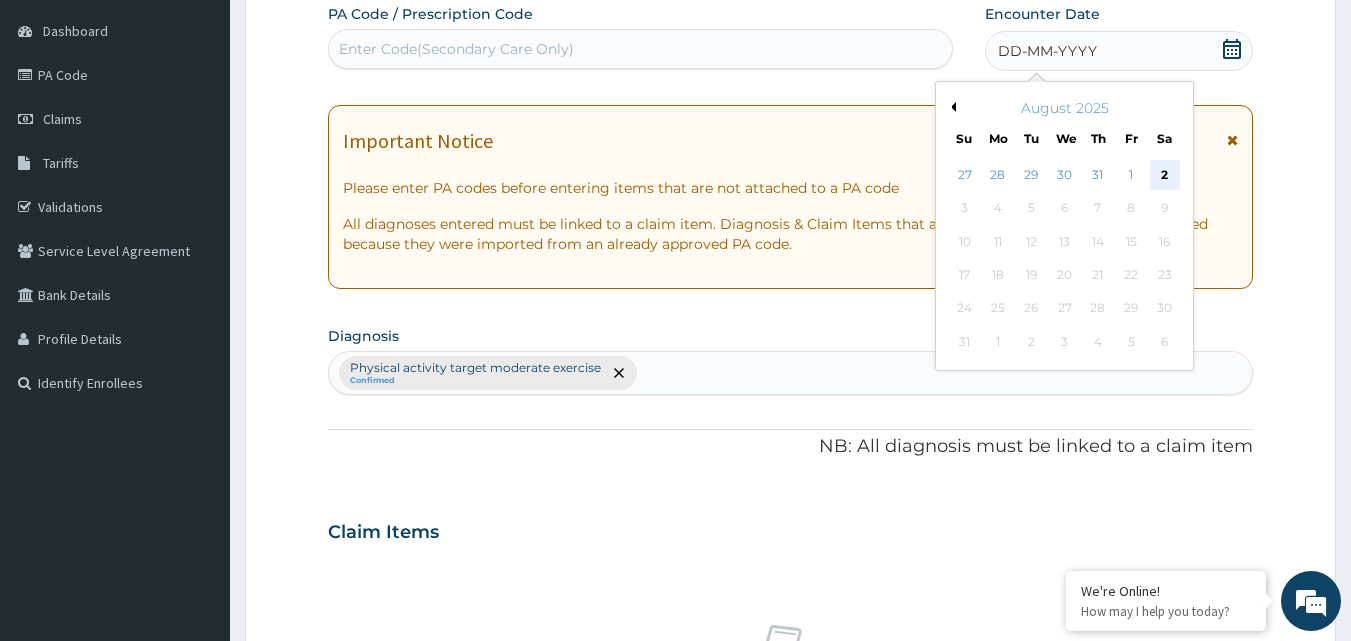 click on "2" at bounding box center (1165, 175) 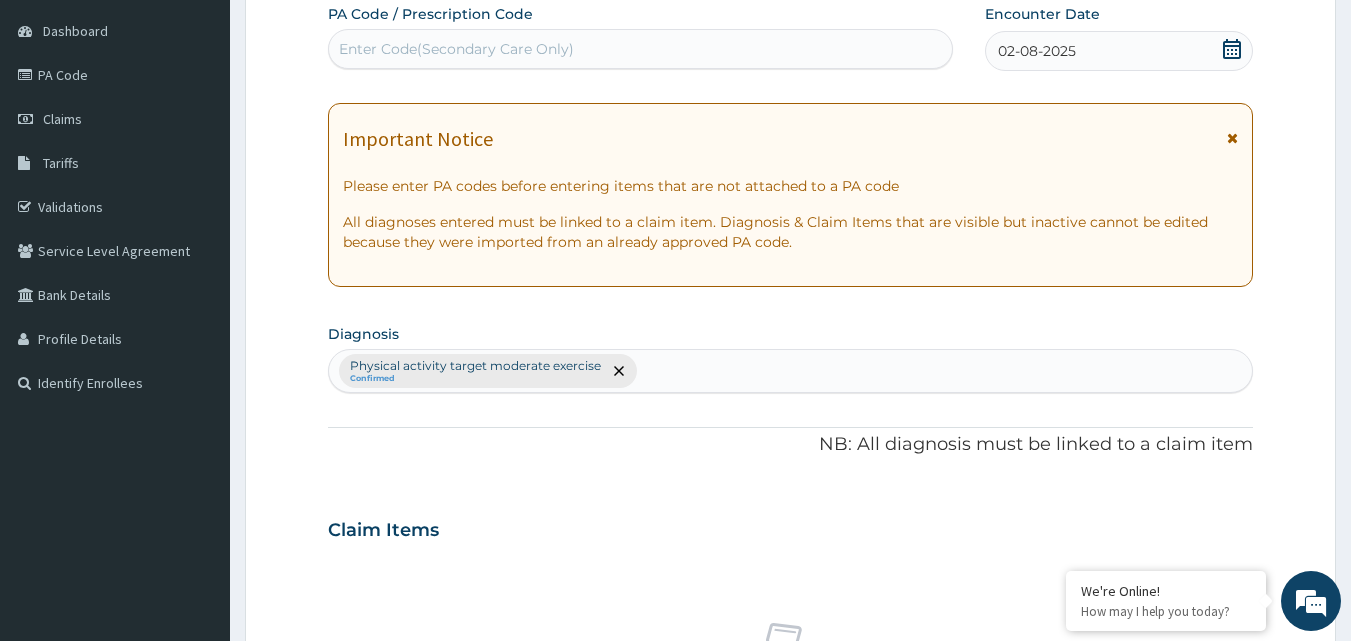 click on "Enter Code(Secondary Care Only)" at bounding box center [641, 49] 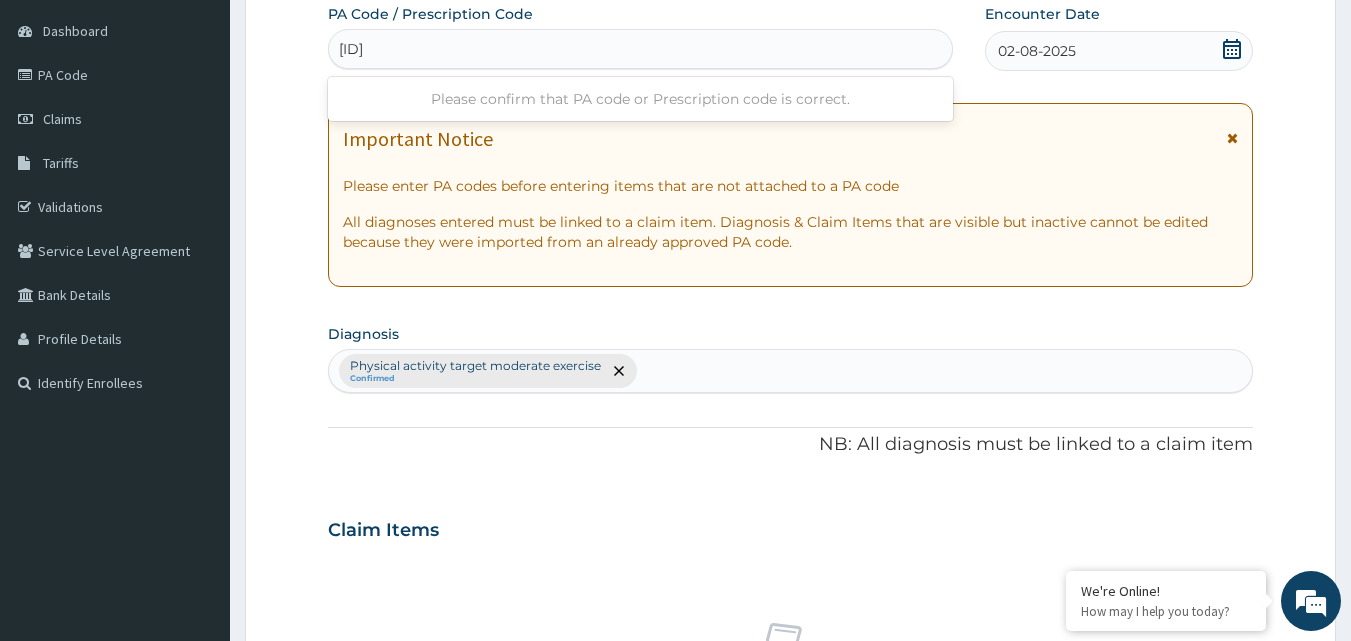 type on "PA/767476" 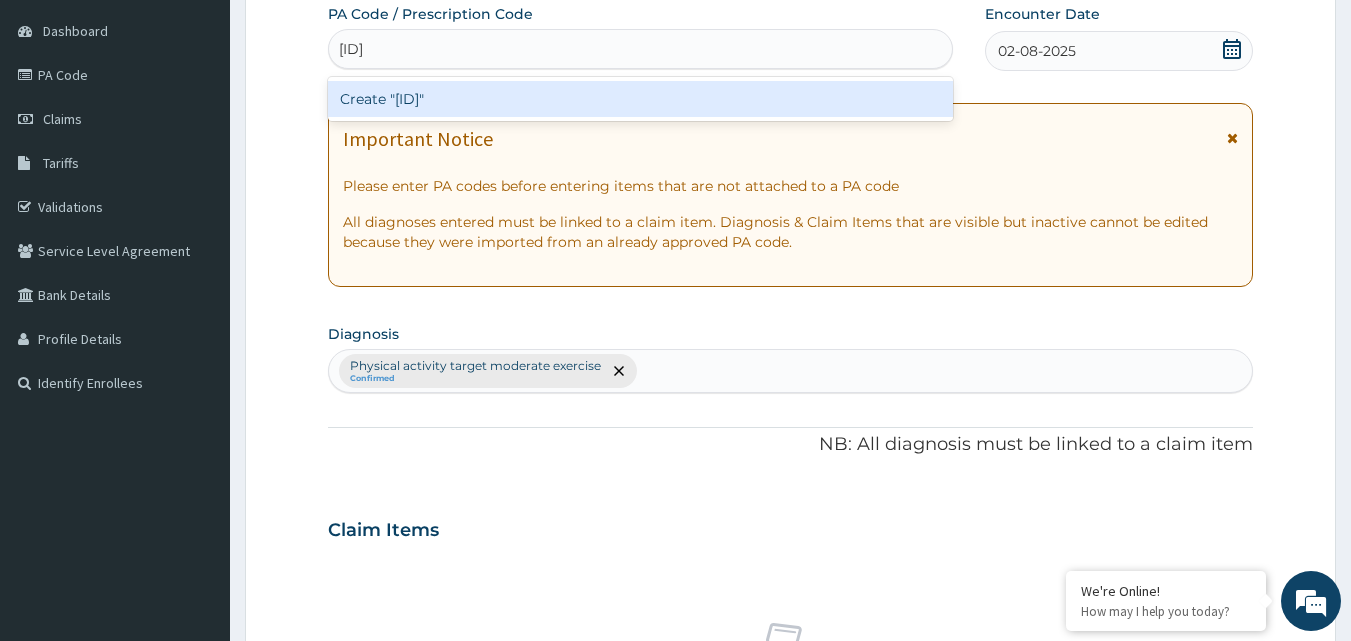 click on "Create "PA/767476"" at bounding box center (641, 99) 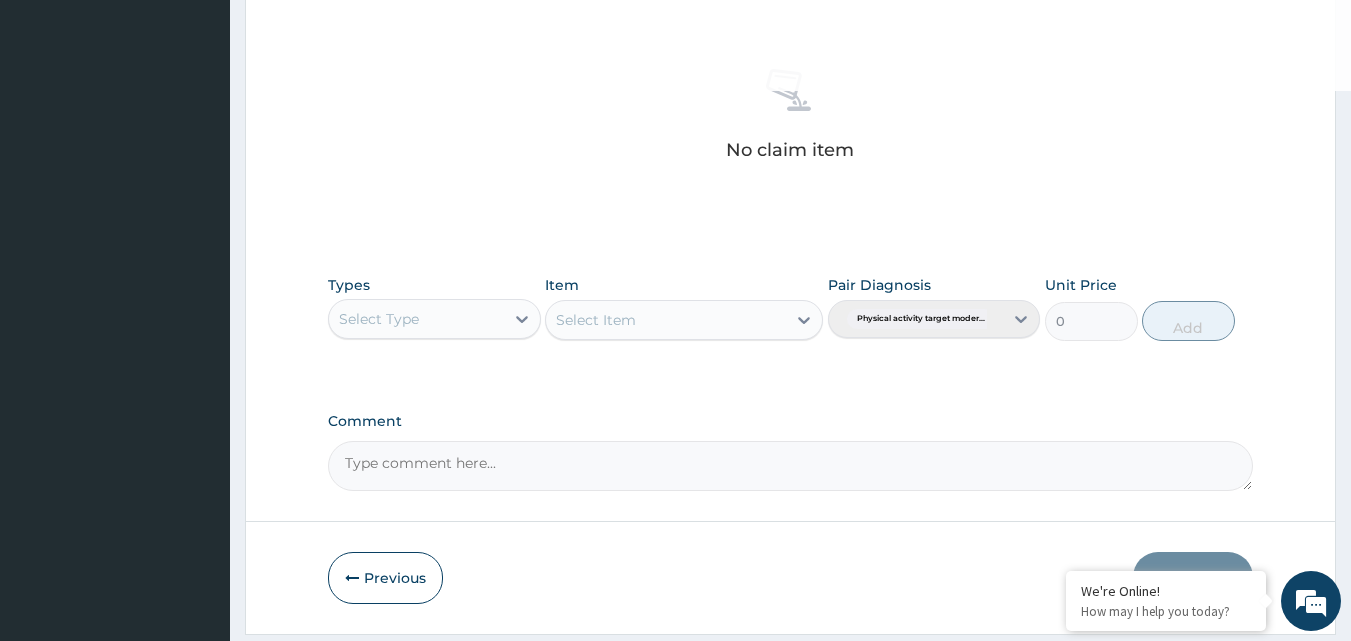 scroll, scrollTop: 801, scrollLeft: 0, axis: vertical 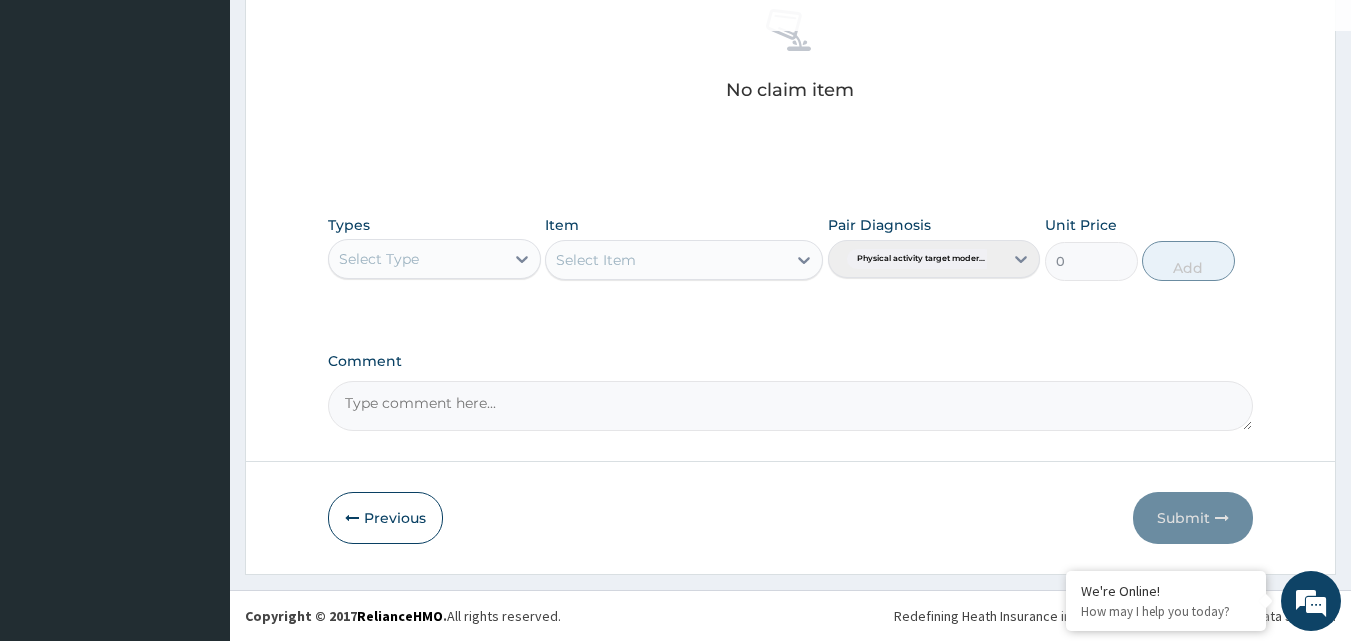 click on "Select Type" at bounding box center (416, 259) 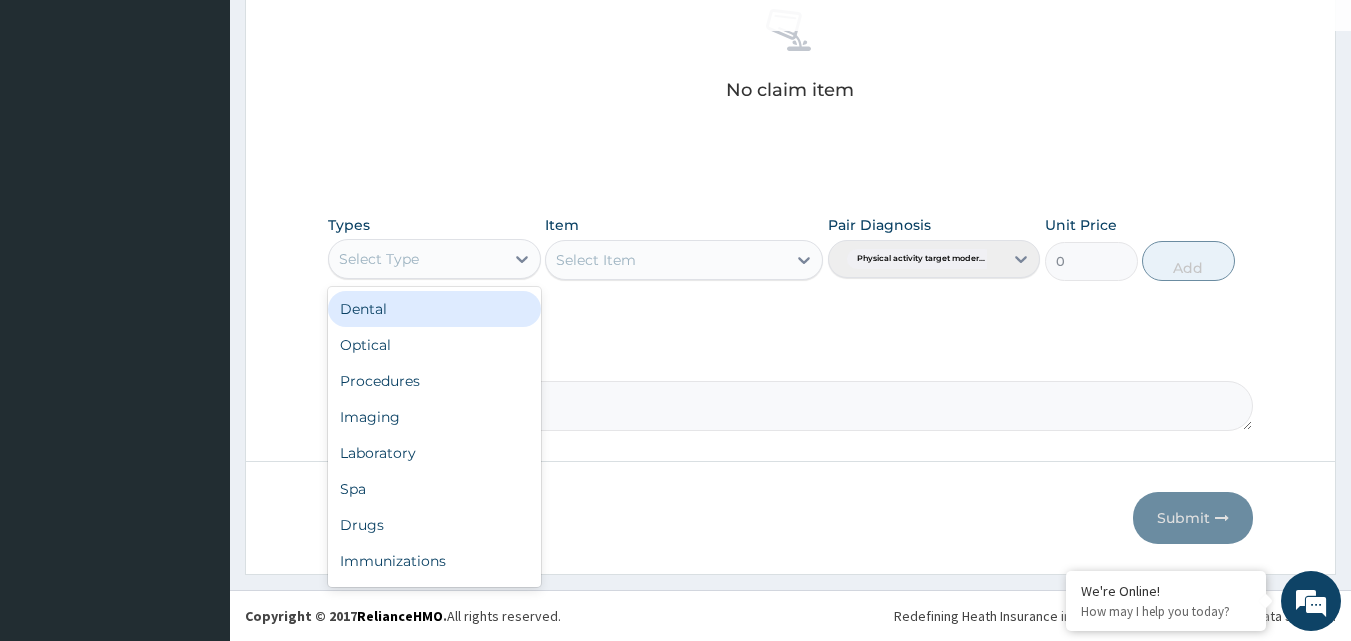 type on "G" 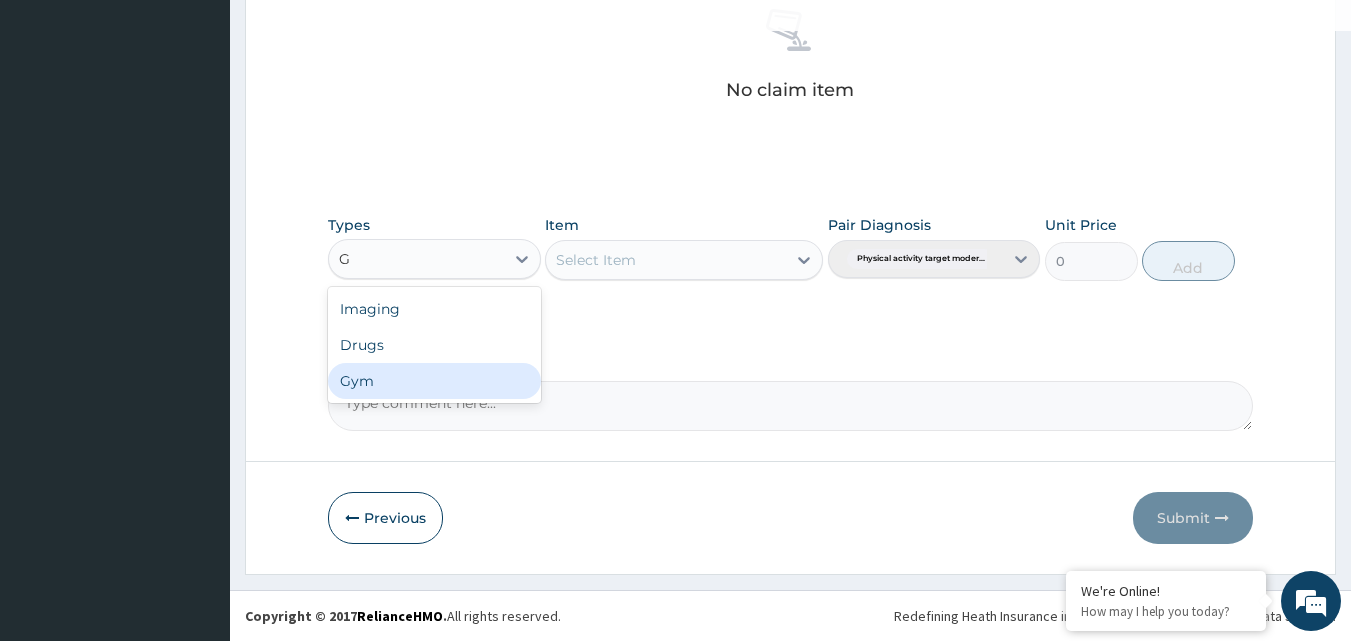 click on "Gym" at bounding box center (434, 381) 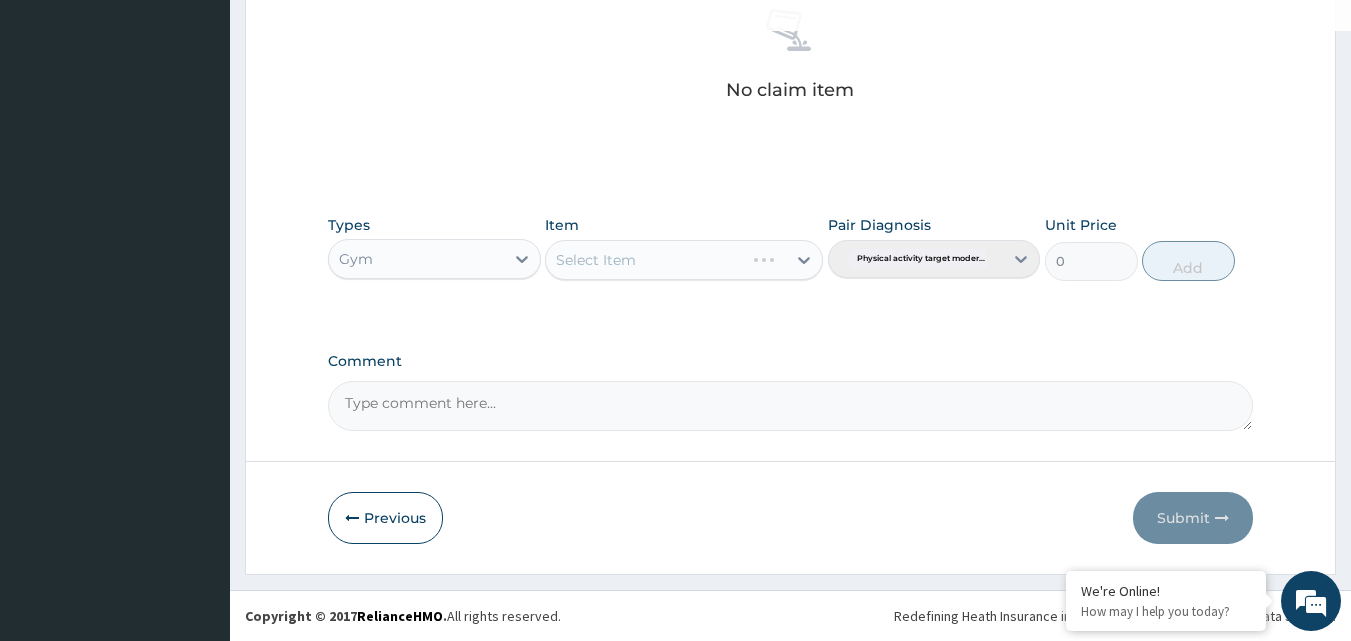 click on "Select Item" at bounding box center (684, 260) 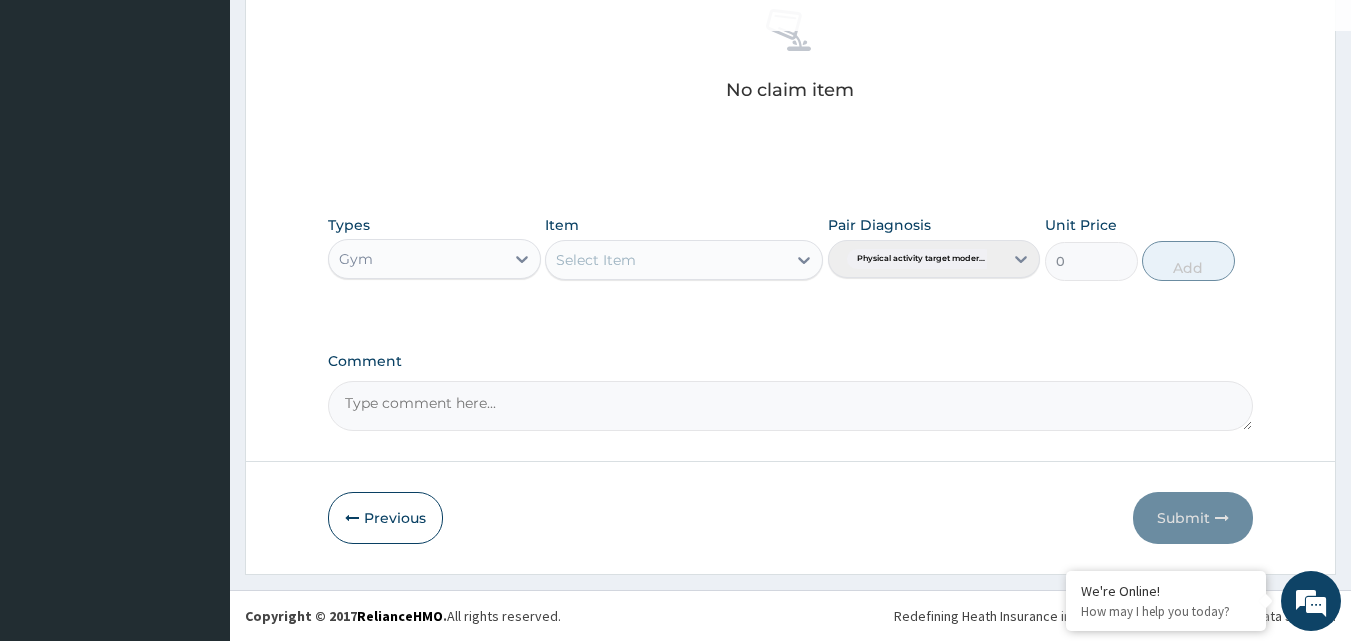 click on "Select Item" at bounding box center [666, 260] 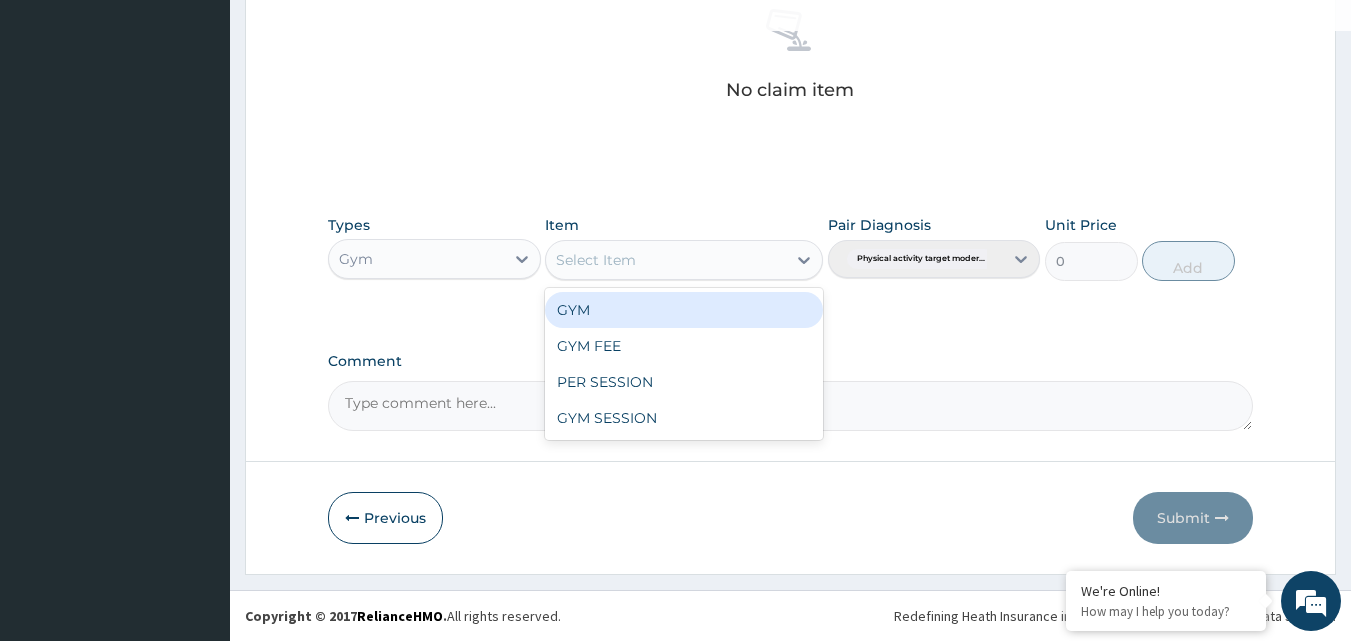 drag, startPoint x: 584, startPoint y: 318, endPoint x: 603, endPoint y: 314, distance: 19.416489 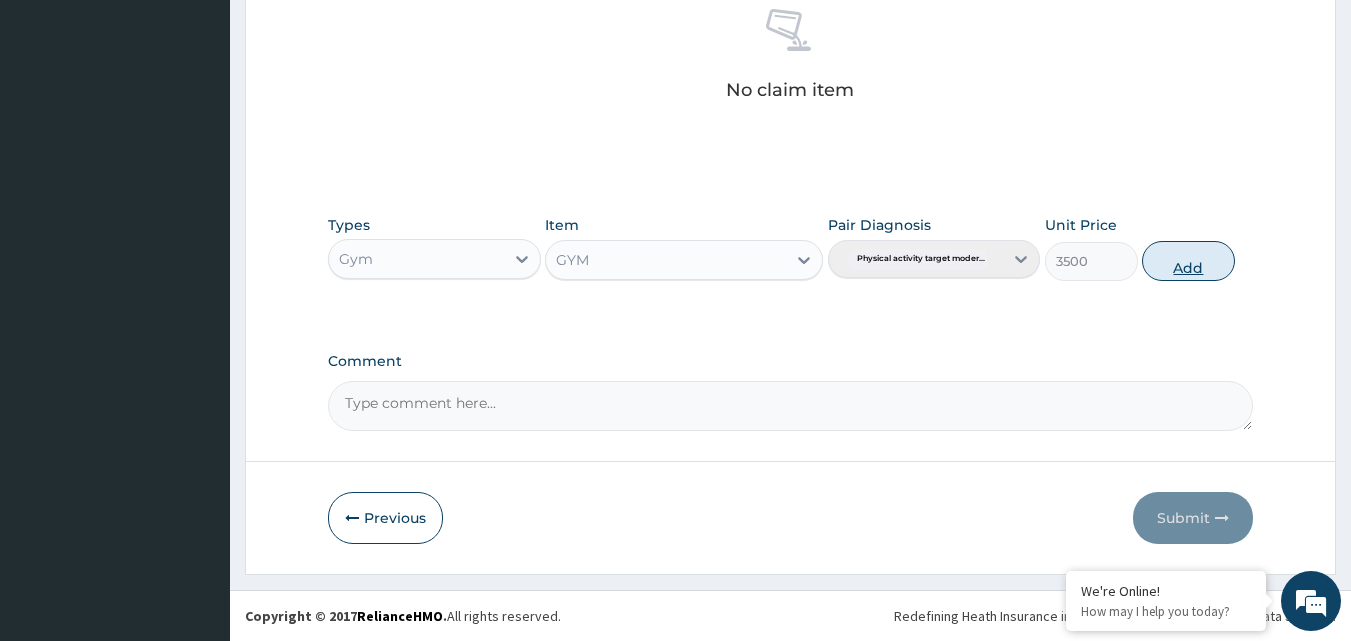 click on "Add" at bounding box center (1188, 261) 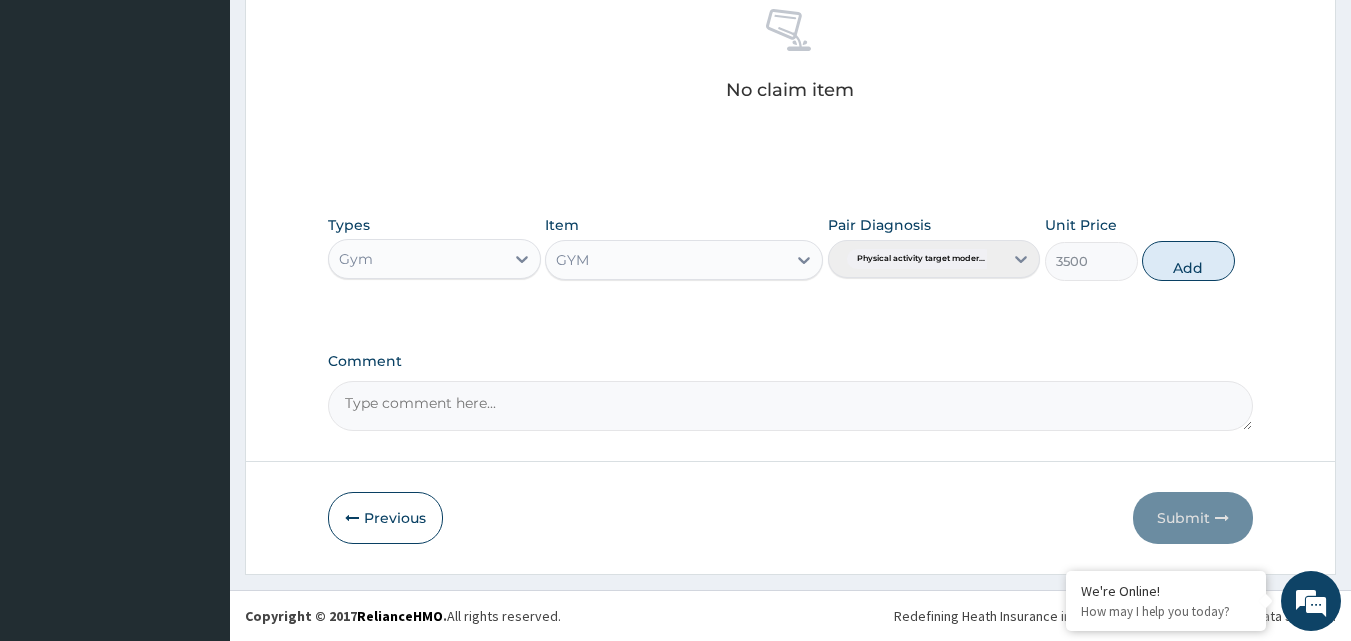 type on "0" 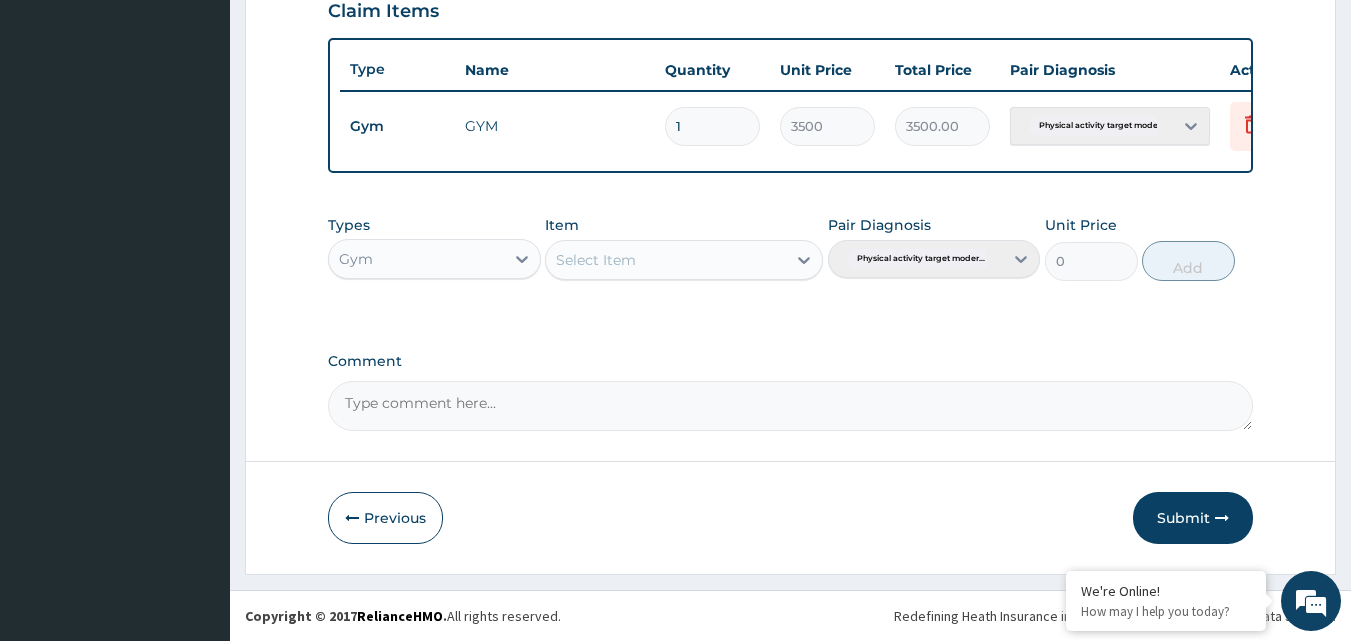 scroll, scrollTop: 721, scrollLeft: 0, axis: vertical 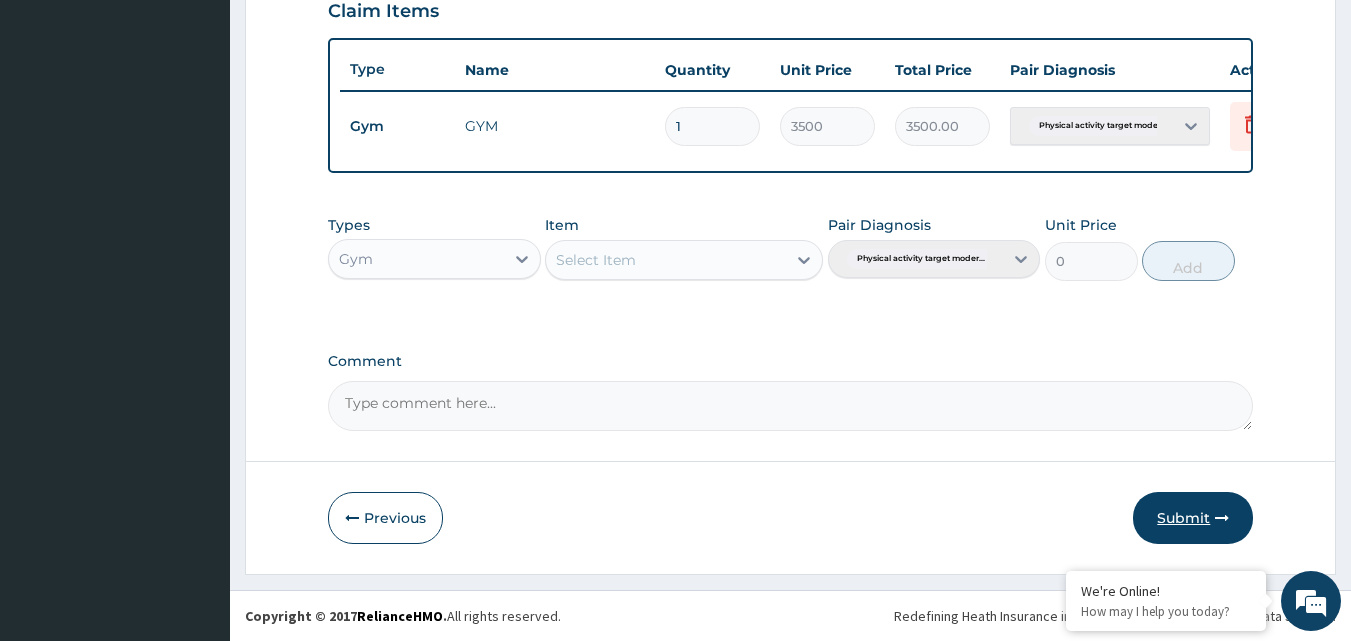 click on "Submit" at bounding box center [1193, 518] 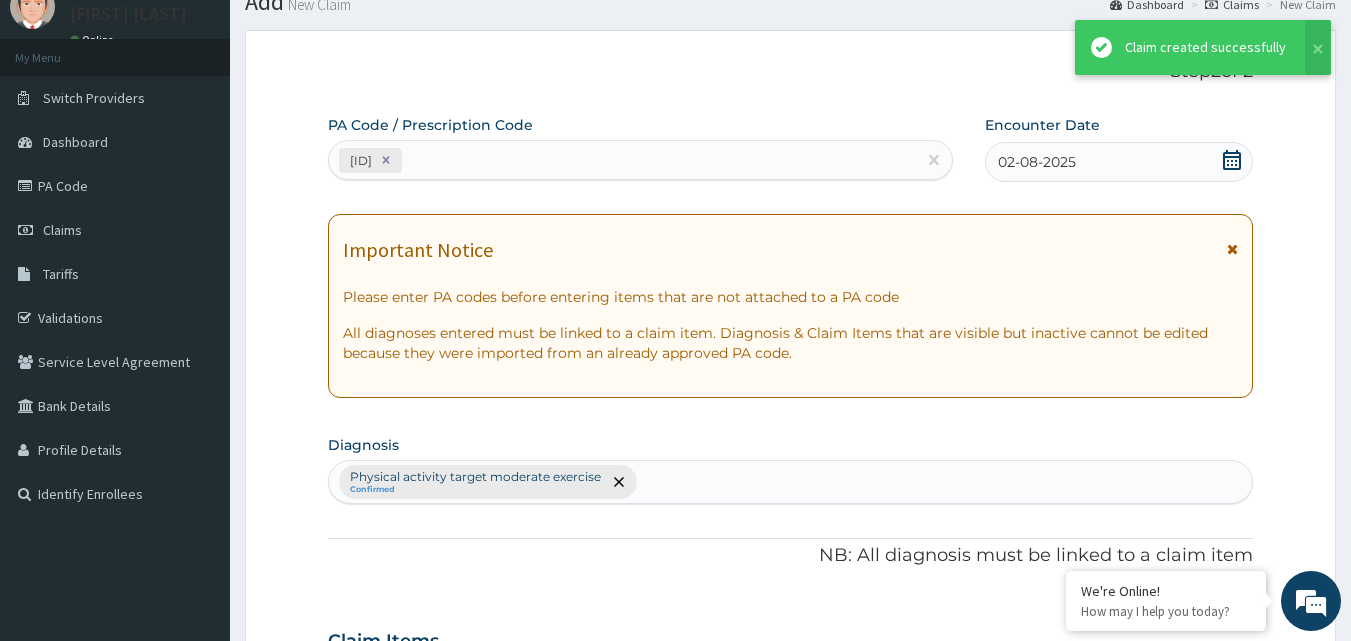 scroll, scrollTop: 721, scrollLeft: 0, axis: vertical 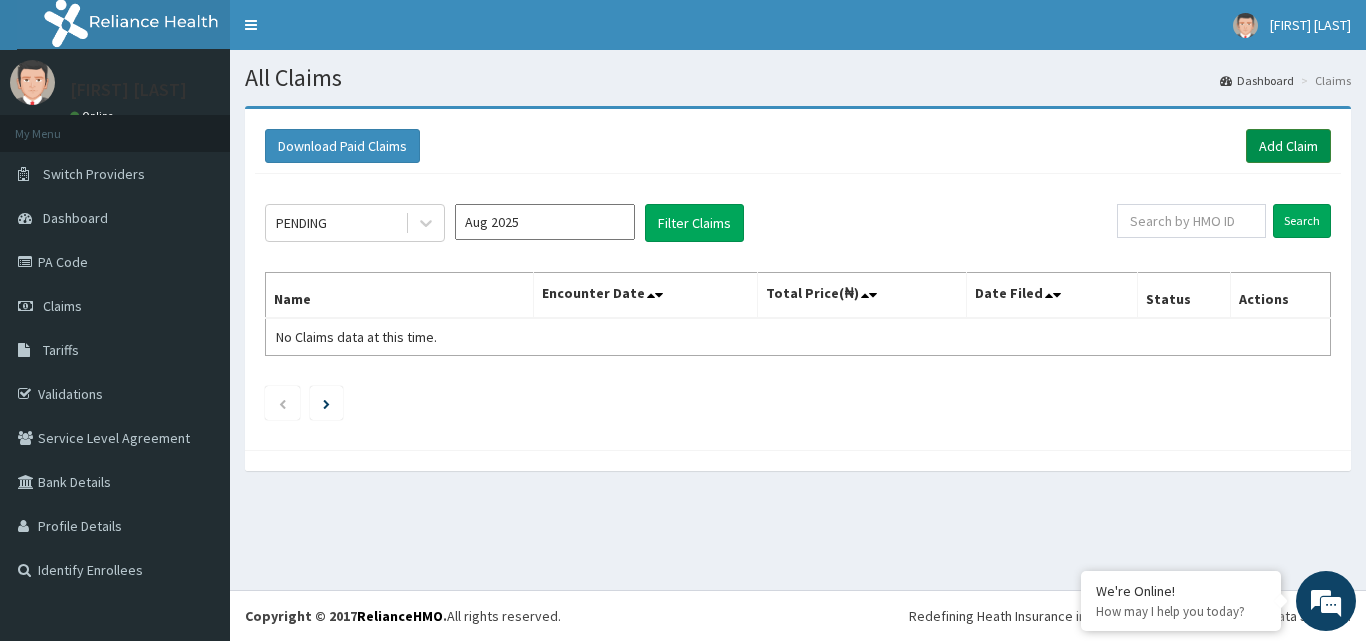 click on "Add Claim" at bounding box center (1288, 146) 